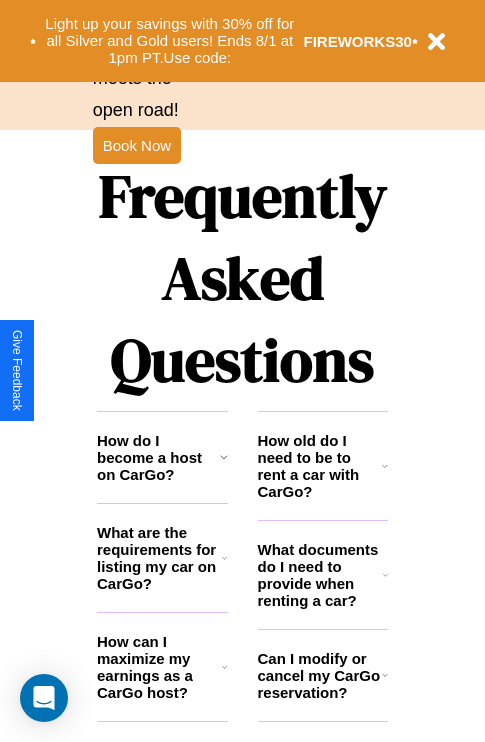 scroll, scrollTop: 2423, scrollLeft: 0, axis: vertical 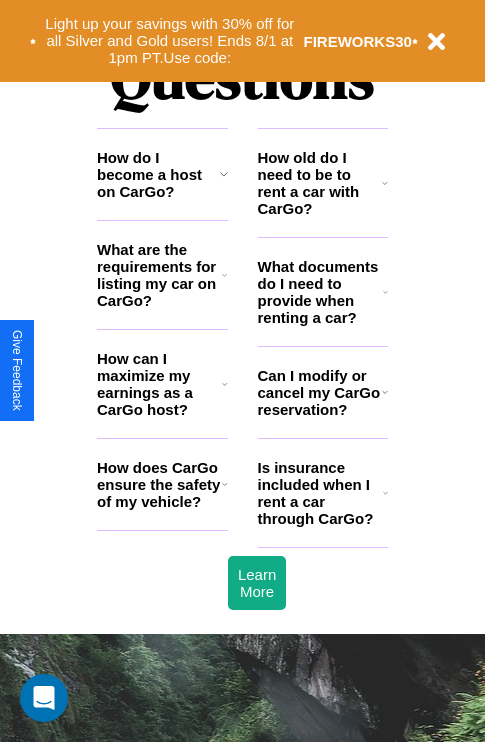click on "Can I modify or cancel my CarGo reservation?" at bounding box center [320, 392] 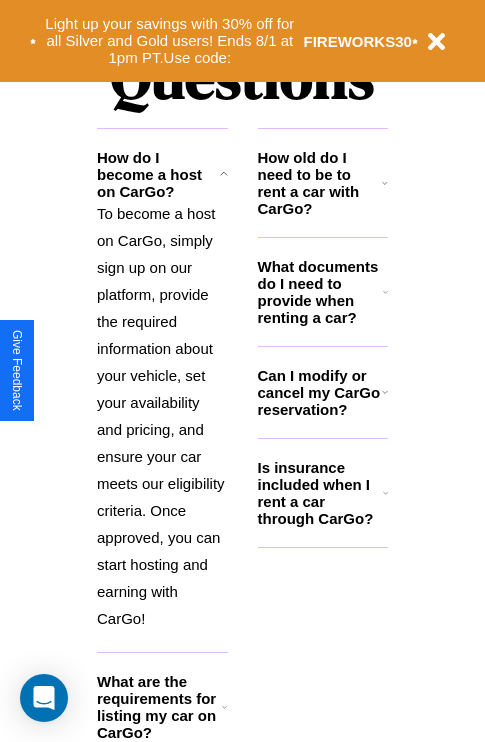 click 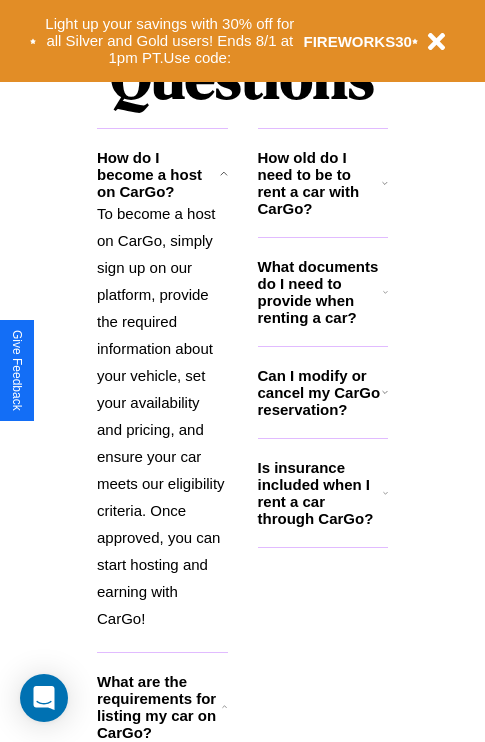 scroll, scrollTop: 3097, scrollLeft: 0, axis: vertical 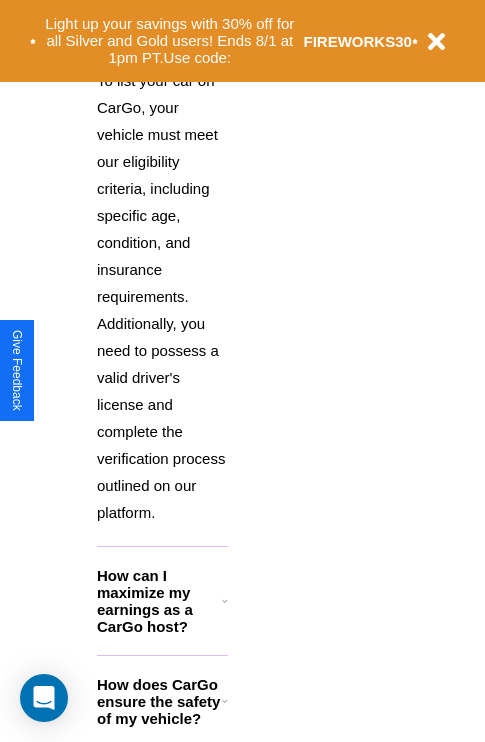 click 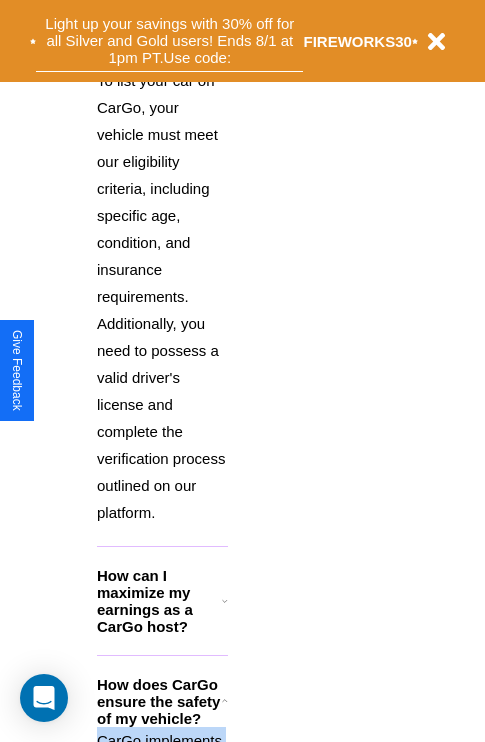 click on "Light up your savings with 30% off for all Silver and Gold users! Ends 8/1 at 1pm PT.  Use code:" at bounding box center [169, 41] 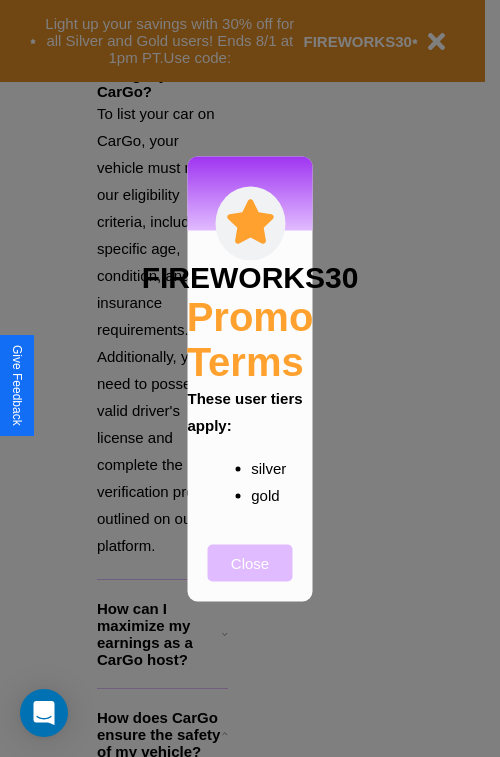 click on "Close" at bounding box center (250, 562) 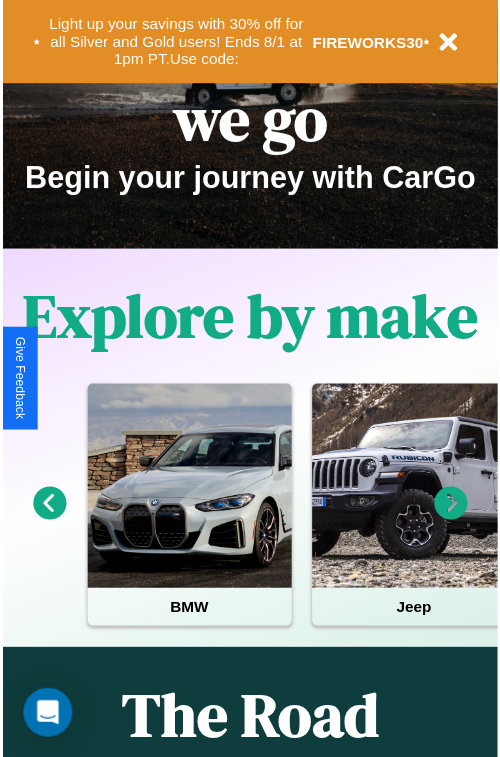 scroll, scrollTop: 0, scrollLeft: 0, axis: both 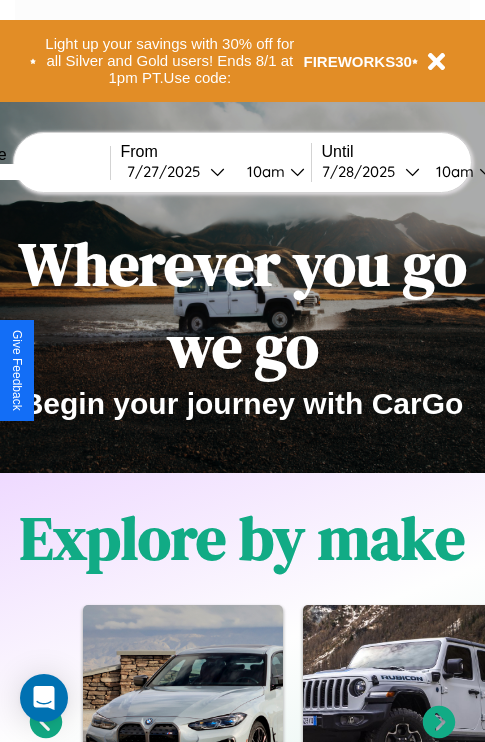 click at bounding box center [35, 172] 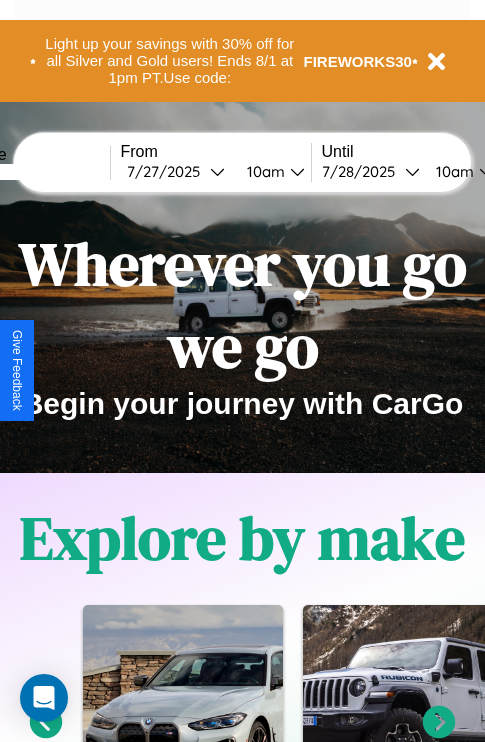 type on "******" 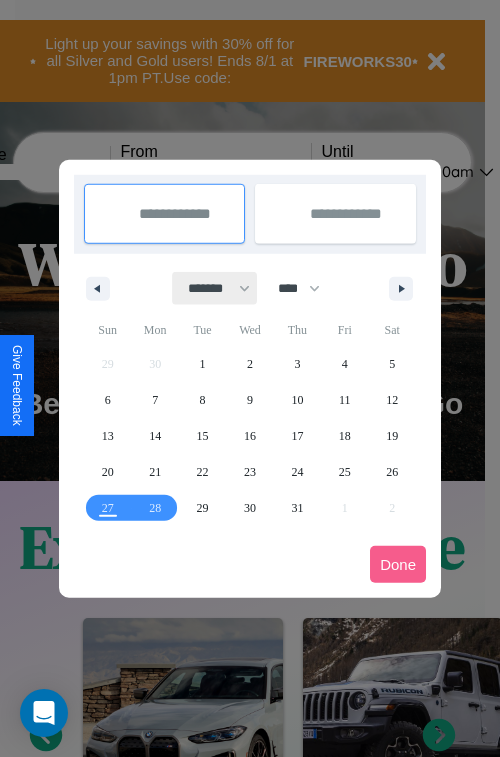 click on "******* ******** ***** ***** *** **** **** ****** ********* ******* ******** ********" at bounding box center [215, 288] 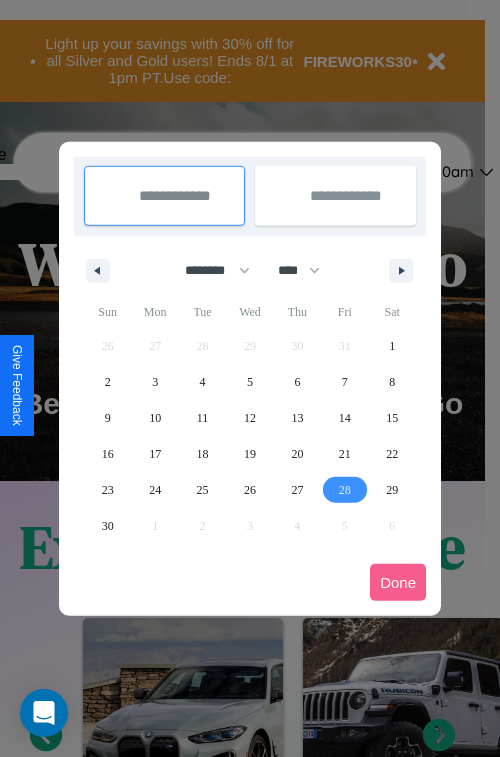 click on "28" at bounding box center (345, 490) 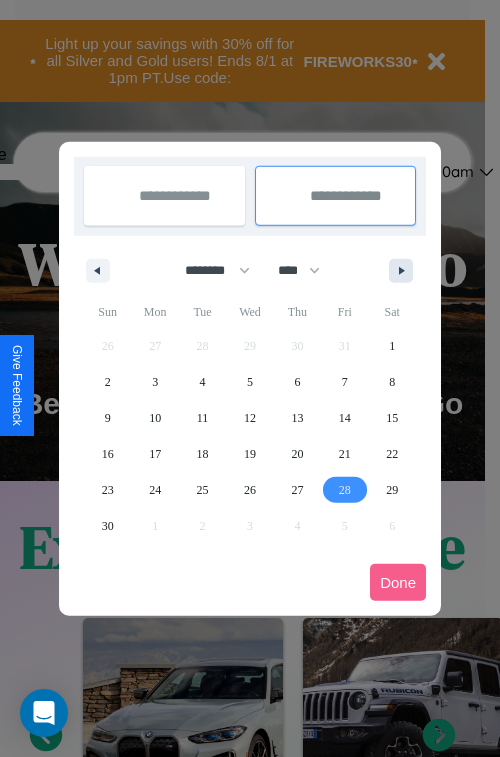 click at bounding box center (405, 271) 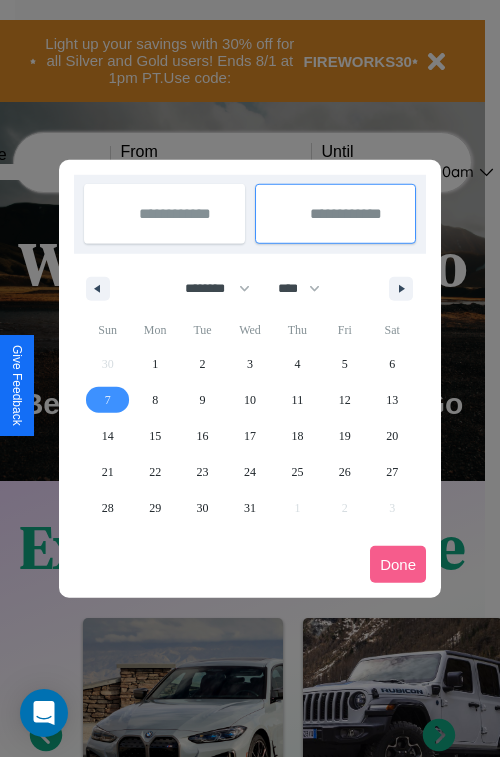 click on "7" at bounding box center (108, 400) 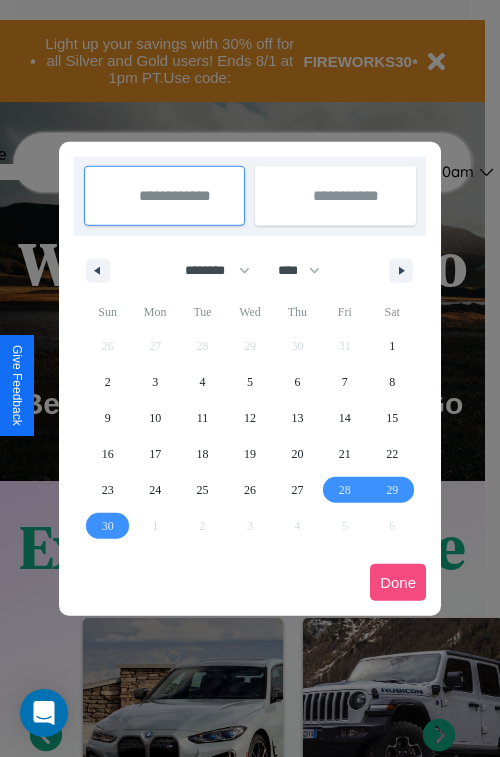 click on "Done" at bounding box center [398, 582] 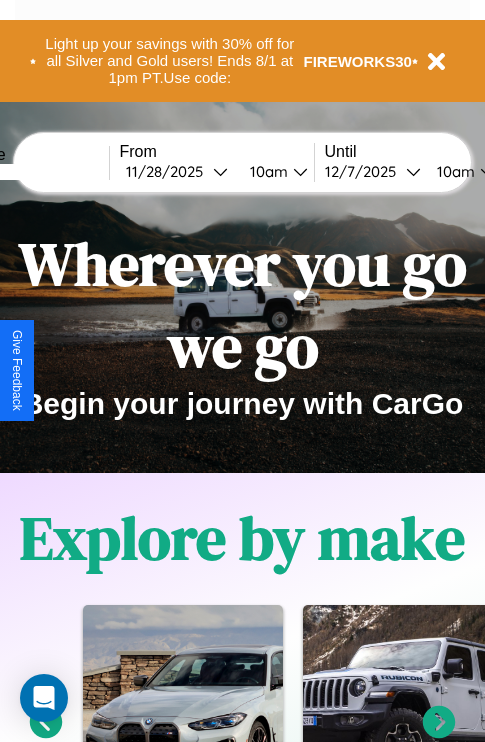 click on "10am" at bounding box center [266, 171] 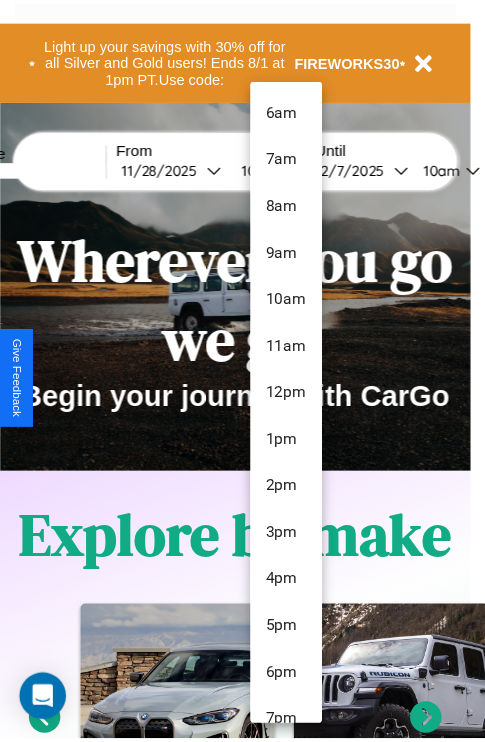 scroll, scrollTop: 67, scrollLeft: 0, axis: vertical 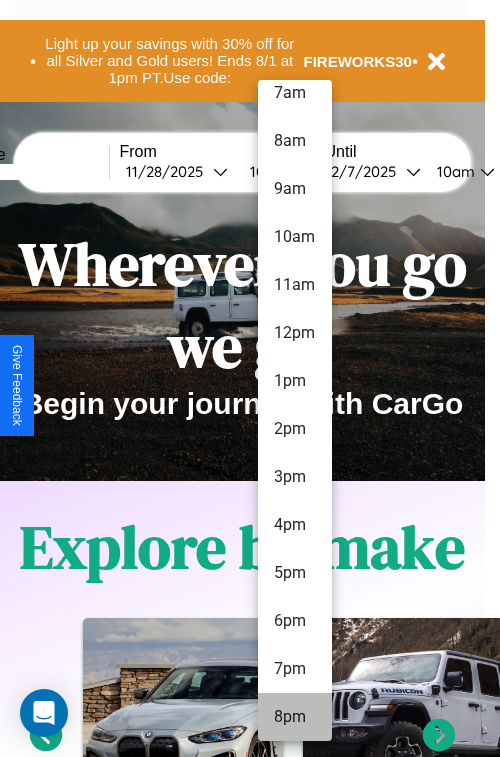click on "8pm" at bounding box center (295, 717) 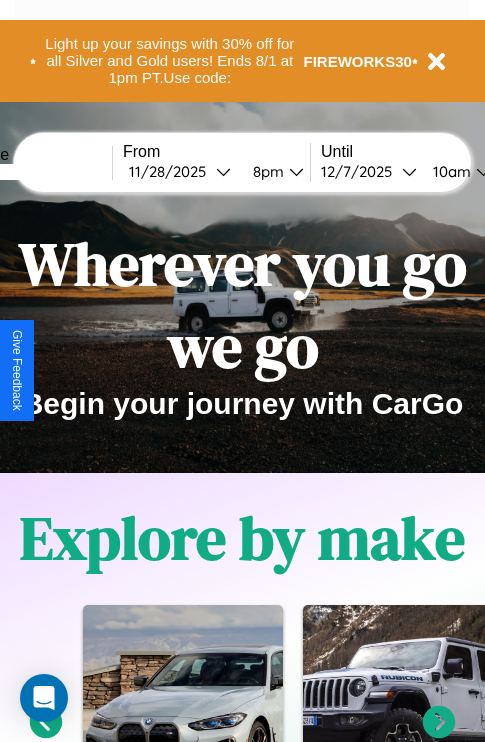 scroll, scrollTop: 0, scrollLeft: 74, axis: horizontal 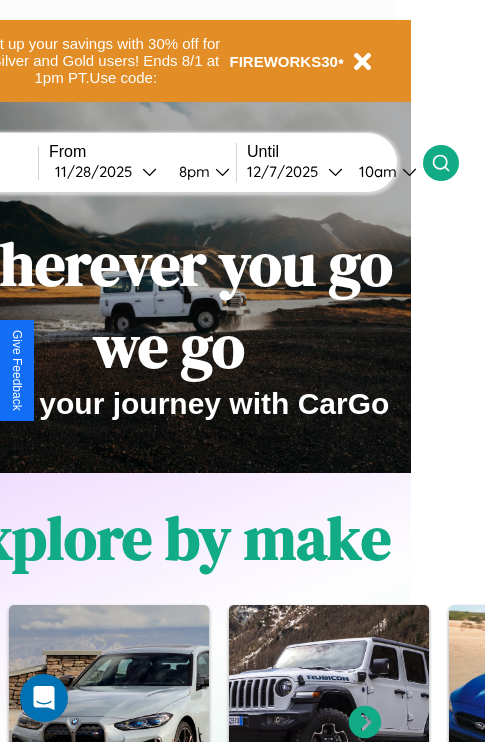 click 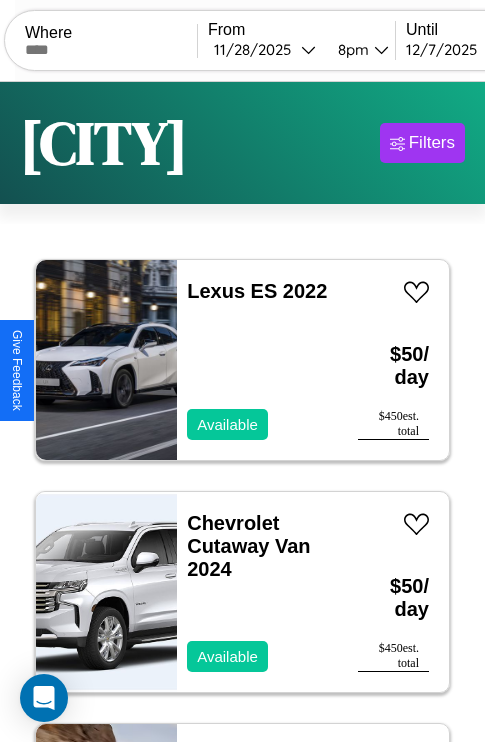 scroll, scrollTop: 79, scrollLeft: 0, axis: vertical 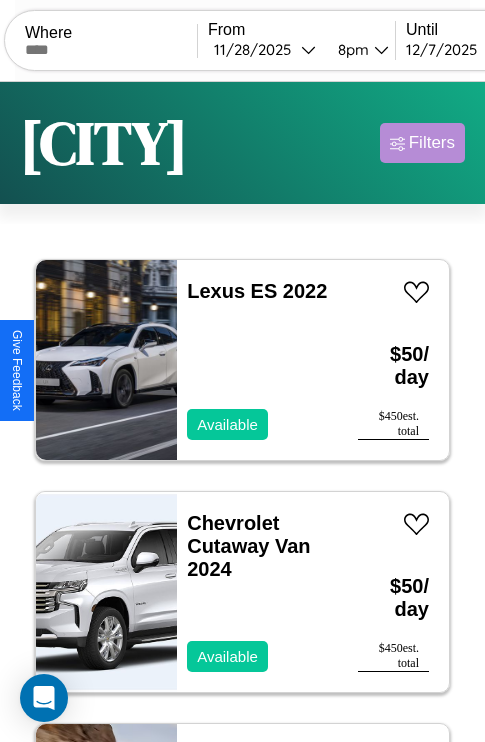 click on "Filters" at bounding box center [432, 143] 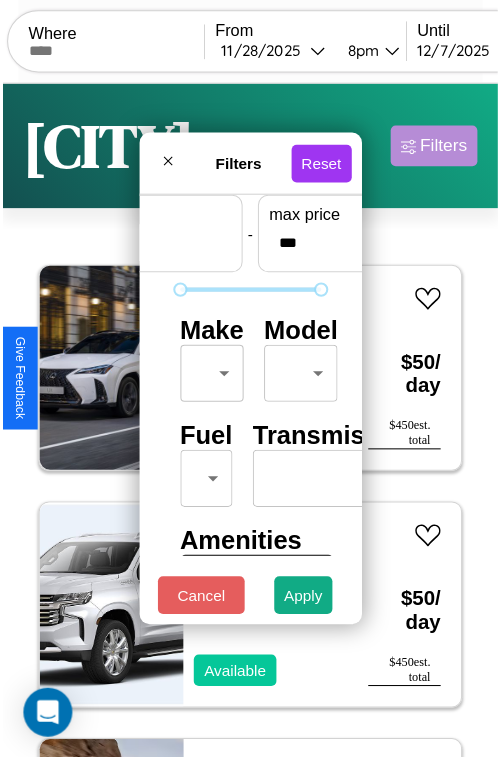 scroll, scrollTop: 59, scrollLeft: 0, axis: vertical 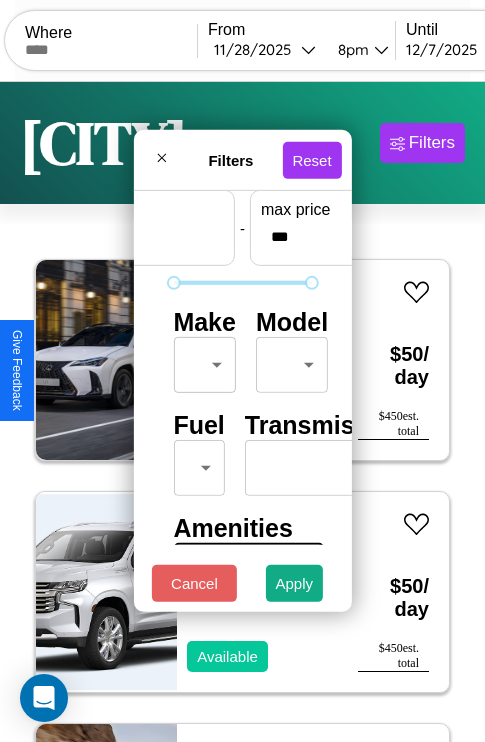 click on "CarGo Where From 11 / 28 / [YEAR] 8pm Until 12 / 7 / [YEAR] 10am Become a Host Login Sign Up [CITY] Filters 21  cars in this area These cars can be picked up in this city. Lexus   ES   2022 Available $ 50  / day $ 450  est. total Chevrolet   Cutaway Van   2024 Available $ 50  / day $ 450  est. total Mercedes   L1013   2018 Available $ 70  / day $ 630  est. total Honda   VFR800F   2024 Available $ 130  / day $ 1170  est. total Mazda   CX-5   2019 Unavailable $ 100  / day $ 900  est. total Acura   RL   2021 Available $ 120  / day $ 1080  est. total Lincoln   MKX   2017 Available $ 100  / day $ 900  est. total Lexus   RC   2023 Available $ 50  / day $ 450  est. total Audi   SQ5   2022 Available $ 160  / day $ 1440  est. total Volkswagen   Golf GTI   2017 Available $ 70  / day $ 630  est. total Lincoln   Continental   2020 Available $ 70  / day $ 630  est. total Ford   Bronco II   2022 Available $ 170  / day $ 1530  est. total Mercedes   ML-Class   2016 Available $ 40  / day $ 360  est. total Hummer   H3T   2022 $ $" at bounding box center (242, 412) 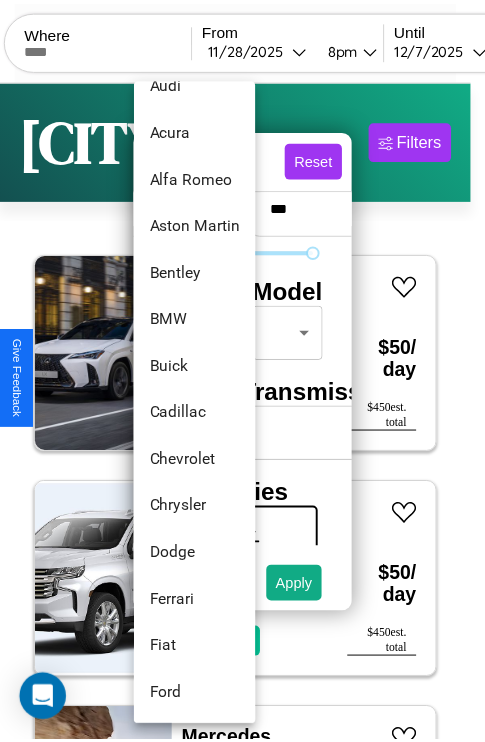 scroll, scrollTop: 86, scrollLeft: 0, axis: vertical 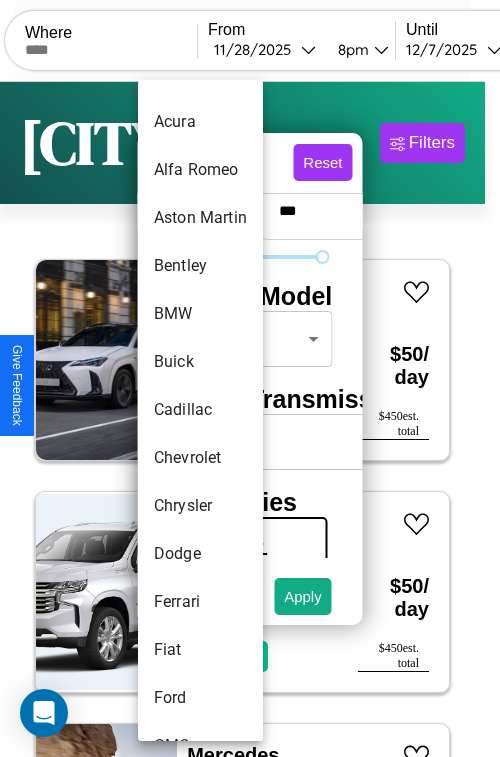 click on "Cadillac" at bounding box center [200, 410] 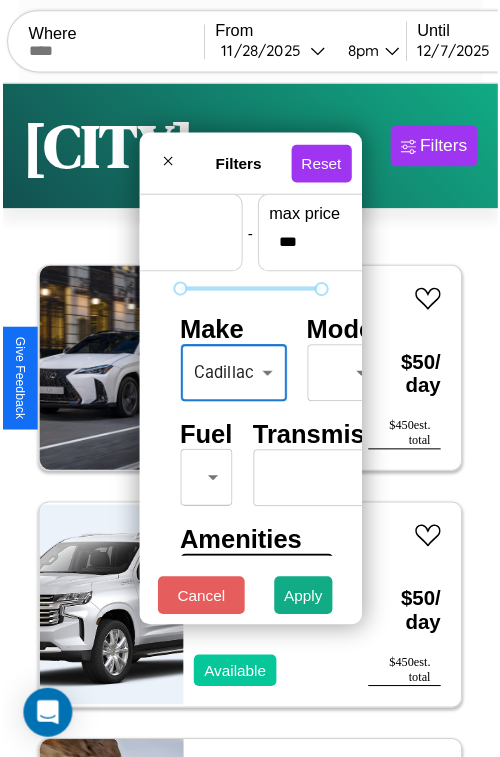 scroll, scrollTop: 59, scrollLeft: 26, axis: both 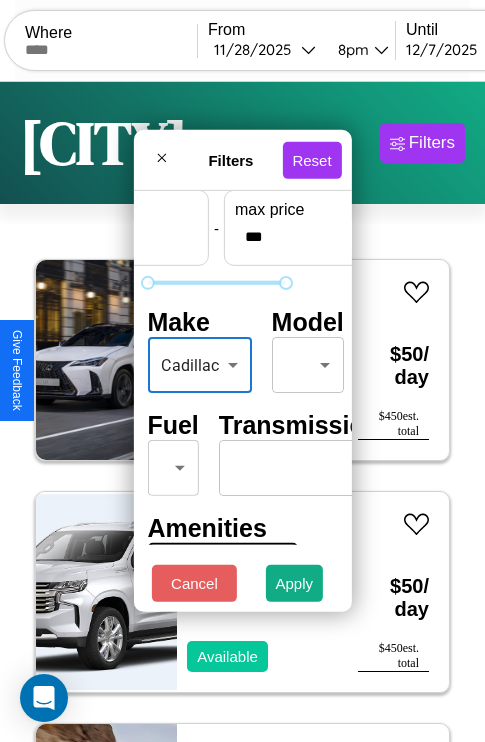 click on "CarGo Where From 11 / 28 / [YEAR] 8pm Until 12 / 7 / [YEAR] 10am Become a Host Login Sign Up [CITY] Filters 21  cars in this area These cars can be picked up in this city. Lexus   ES   2022 Available $ 50  / day $ 450  est. total Chevrolet   Cutaway Van   2024 Available $ 50  / day $ 450  est. total Mercedes   L1013   2018 Available $ 70  / day $ 630  est. total Honda   VFR800F   2024 Available $ 130  / day $ 1170  est. total Mazda   CX-5   2019 Unavailable $ 100  / day $ 900  est. total Acura   RL   2021 Available $ 120  / day $ 1080  est. total Lincoln   MKX   2017 Available $ 100  / day $ 900  est. total Lexus   RC   2023 Available $ 50  / day $ 450  est. total Audi   SQ5   2022 Available $ 160  / day $ 1440  est. total Volkswagen   Golf GTI   2017 Available $ 70  / day $ 630  est. total Lincoln   Continental   2020 Available $ 70  / day $ 630  est. total Ford   Bronco II   2022 Available $ 170  / day $ 1530  est. total Mercedes   ML-Class   2016 Available $ 40  / day $ 360  est. total Hummer   H3T   2022 $ $" at bounding box center (242, 412) 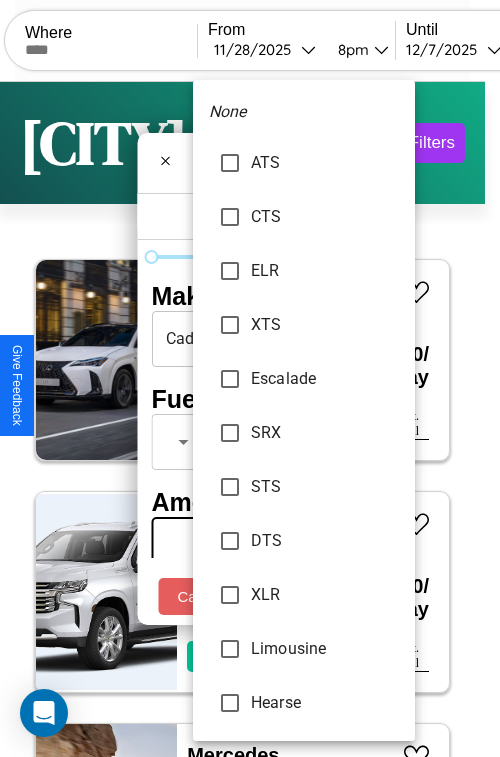 scroll, scrollTop: 23, scrollLeft: 0, axis: vertical 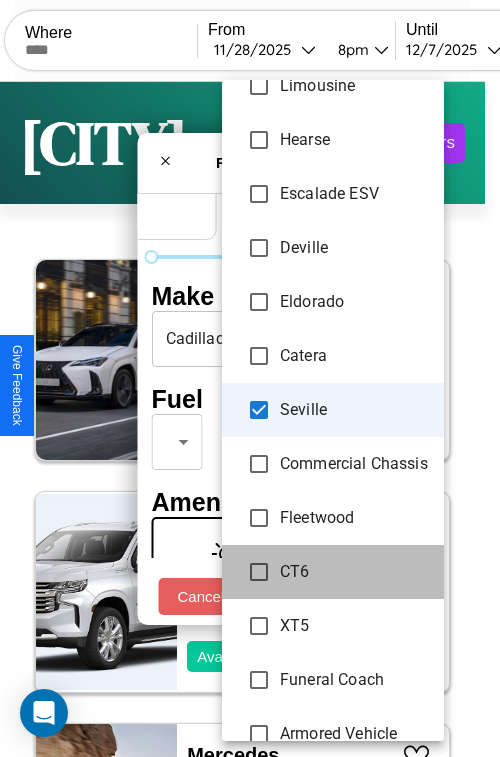 click on "CT6" at bounding box center [333, 572] 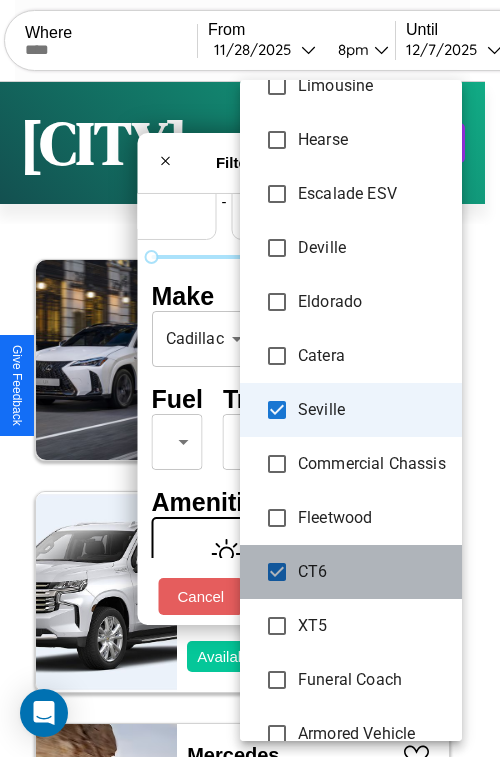 scroll, scrollTop: 80, scrollLeft: 0, axis: vertical 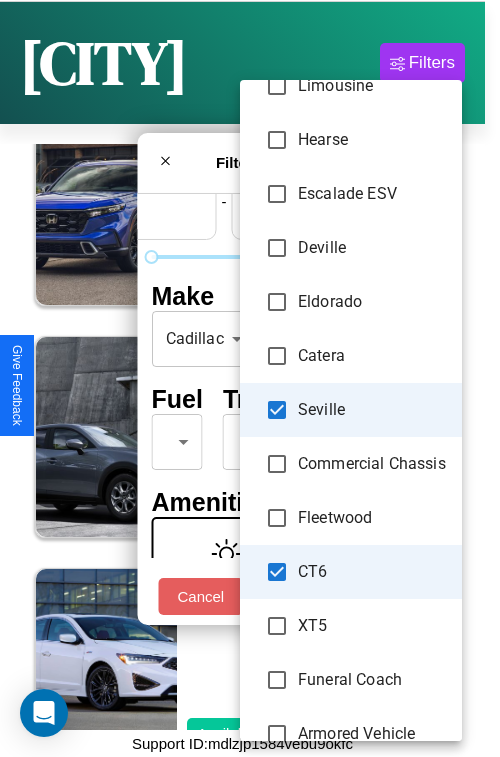 click at bounding box center [250, 378] 